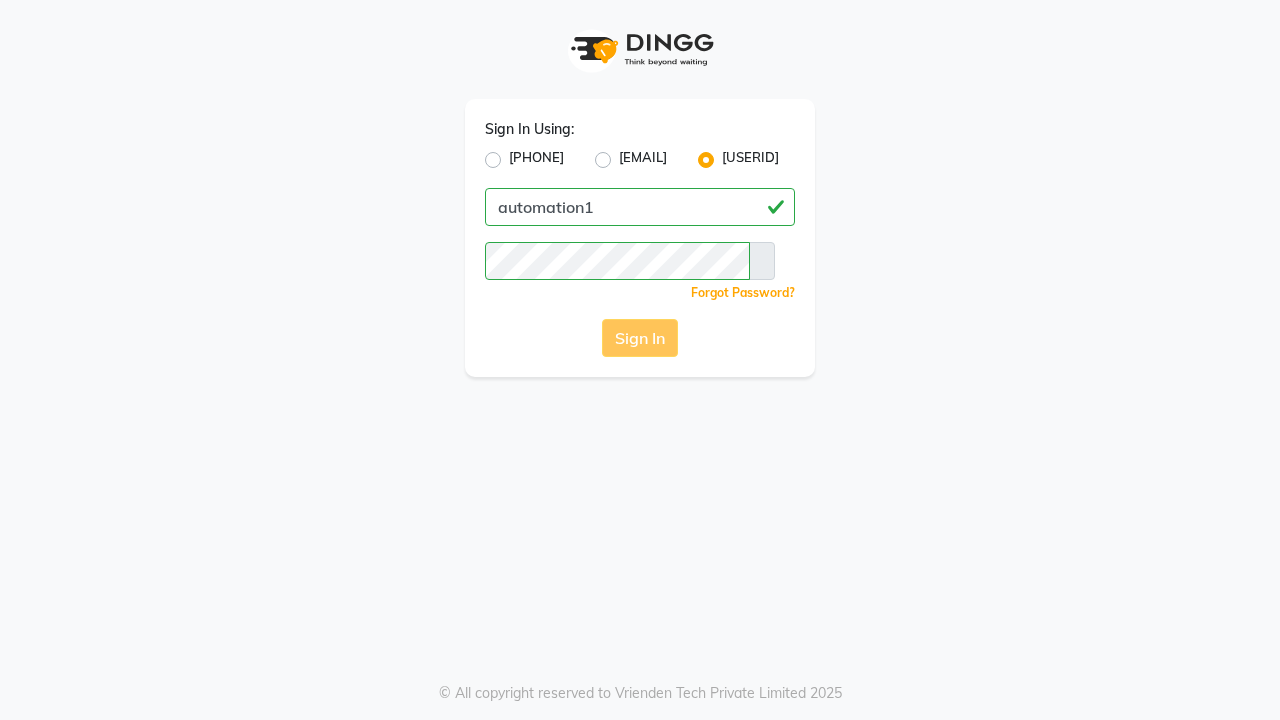 scroll, scrollTop: 0, scrollLeft: 0, axis: both 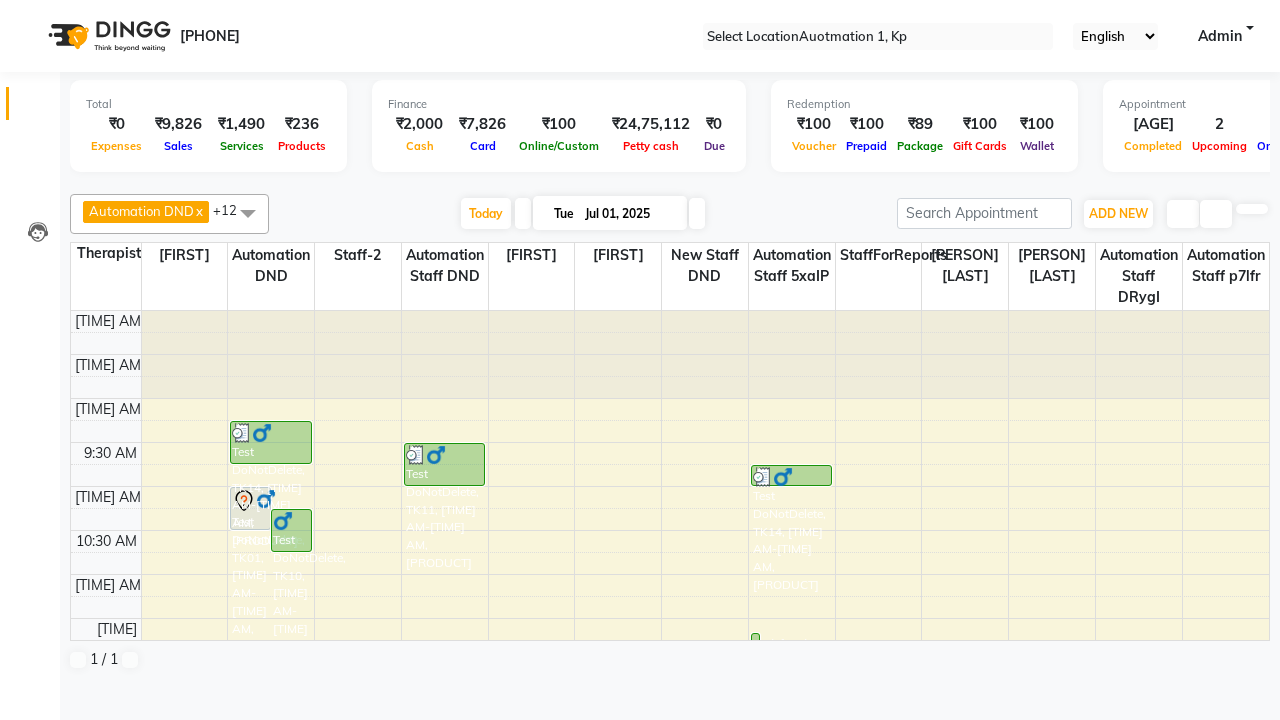 click at bounding box center (31, 8) 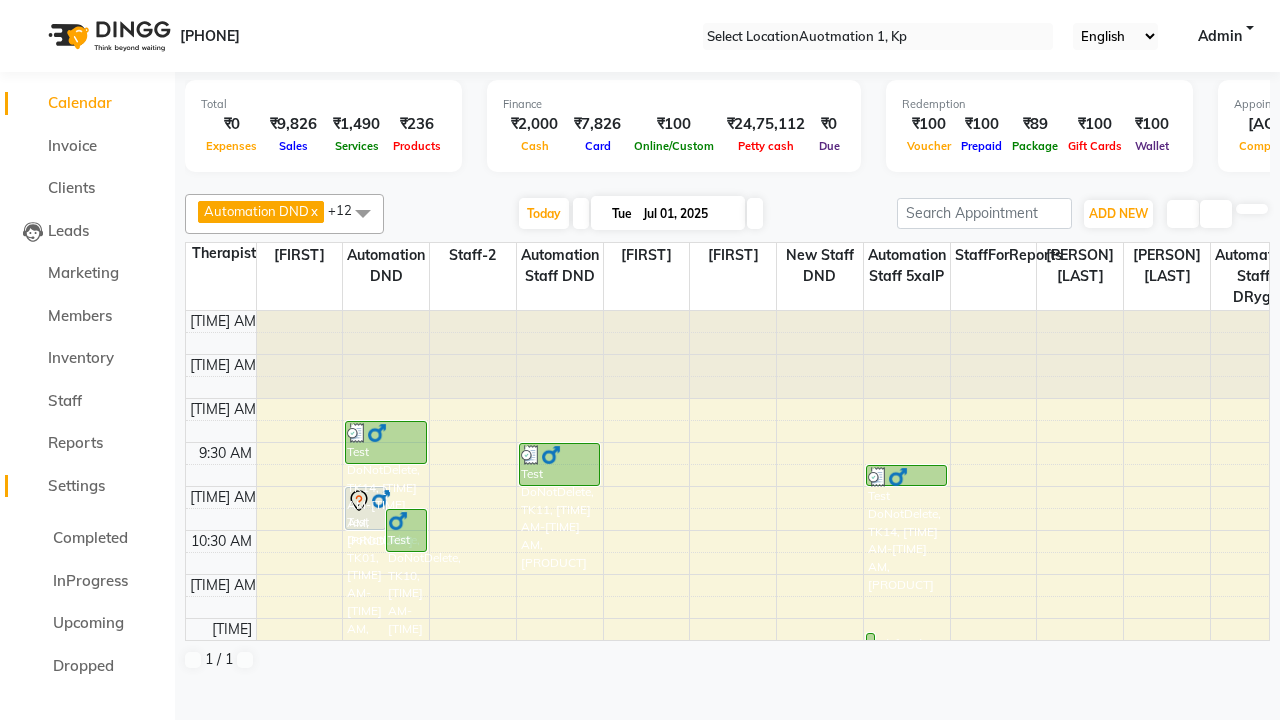 click on "Settings" at bounding box center (76, 485) 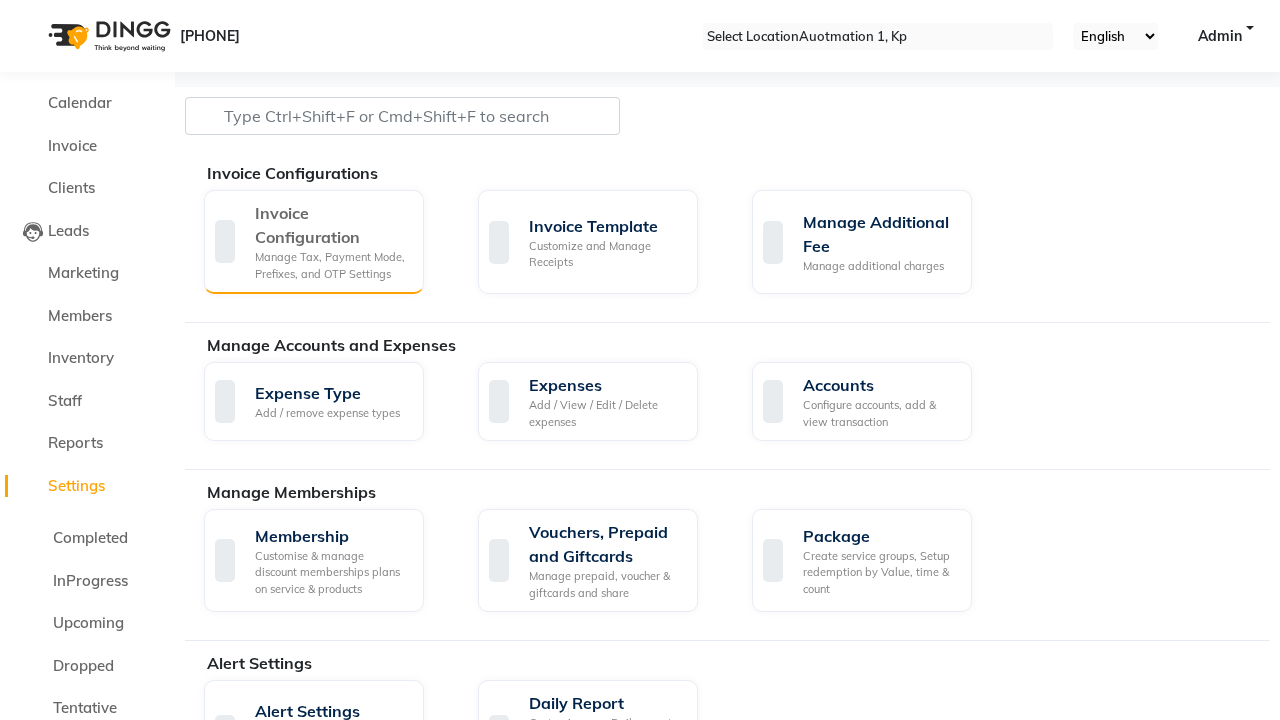 click on "Manage Tax, Payment Mode, Prefixes, and OTP Settings" at bounding box center [331, 265] 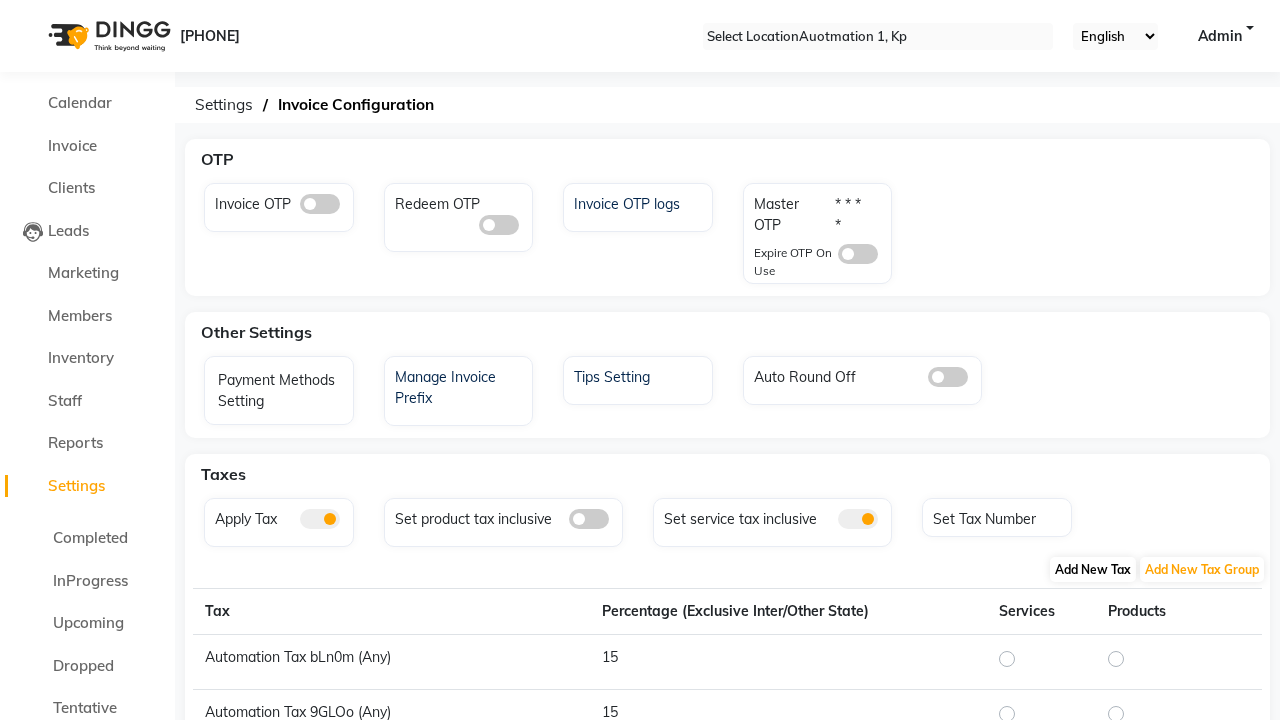click on "Add New Tax" at bounding box center (1093, 569) 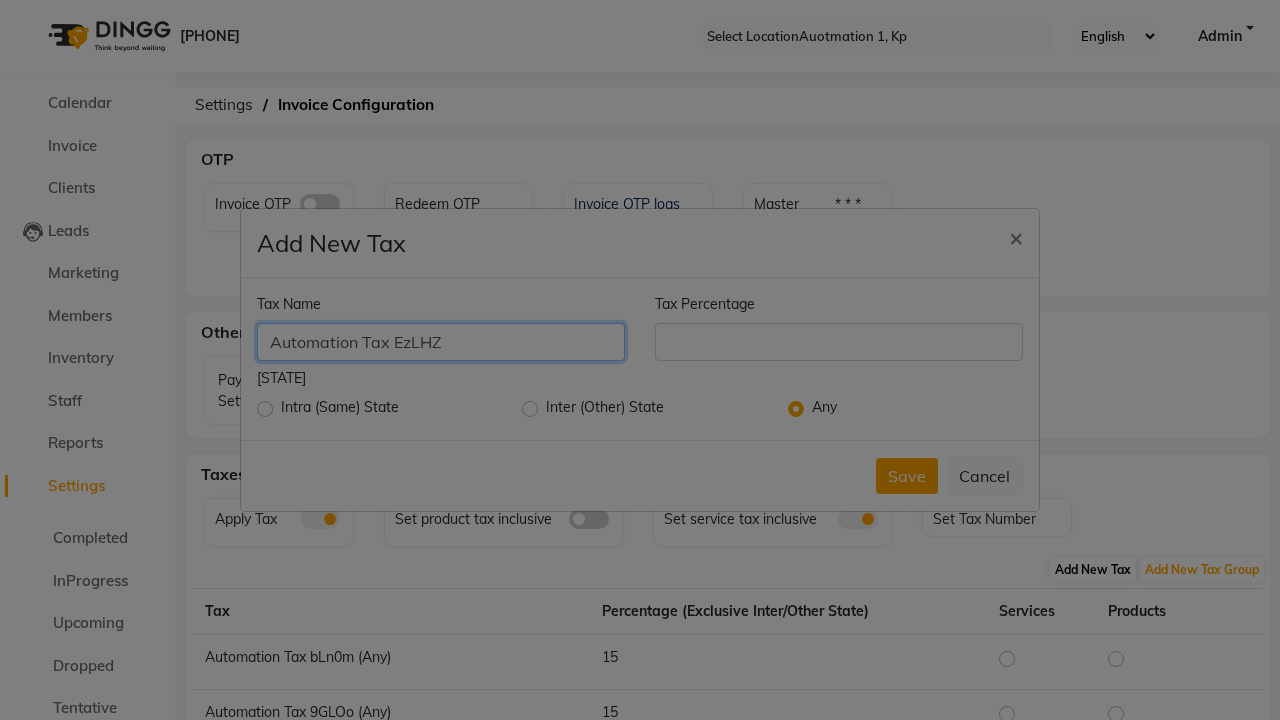 type on "Automation Tax EzLHZ" 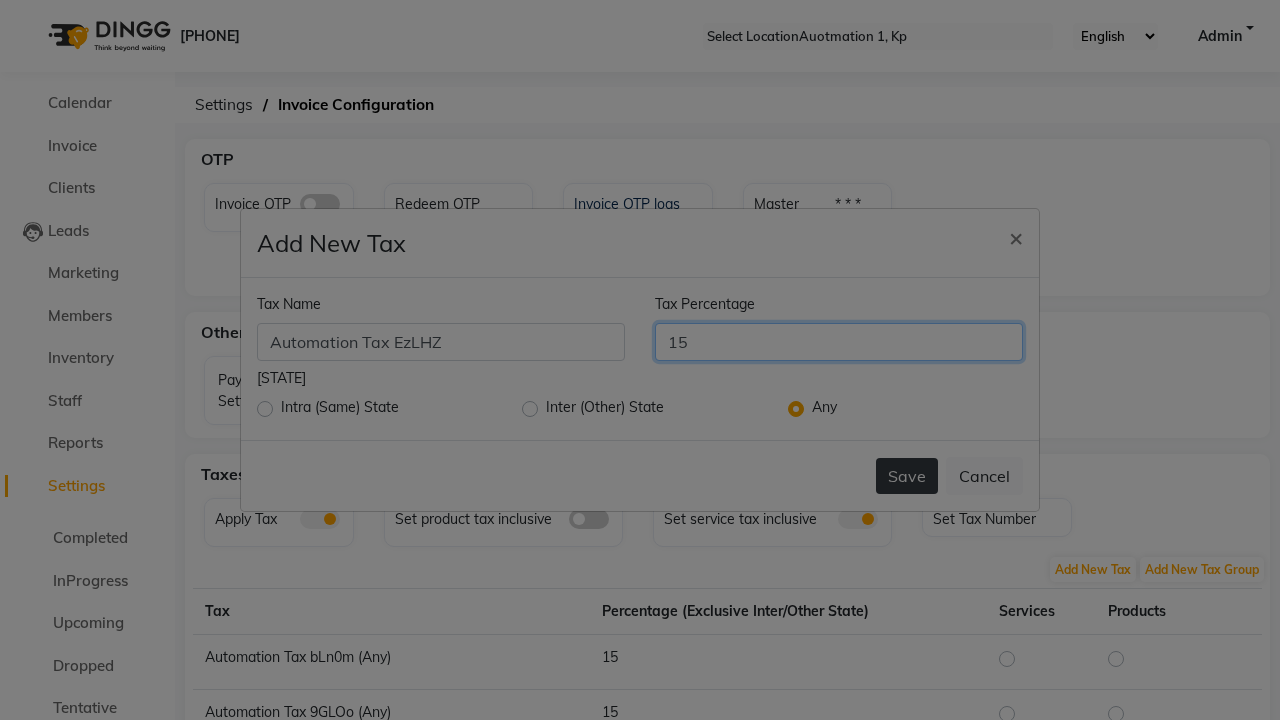 type on "15" 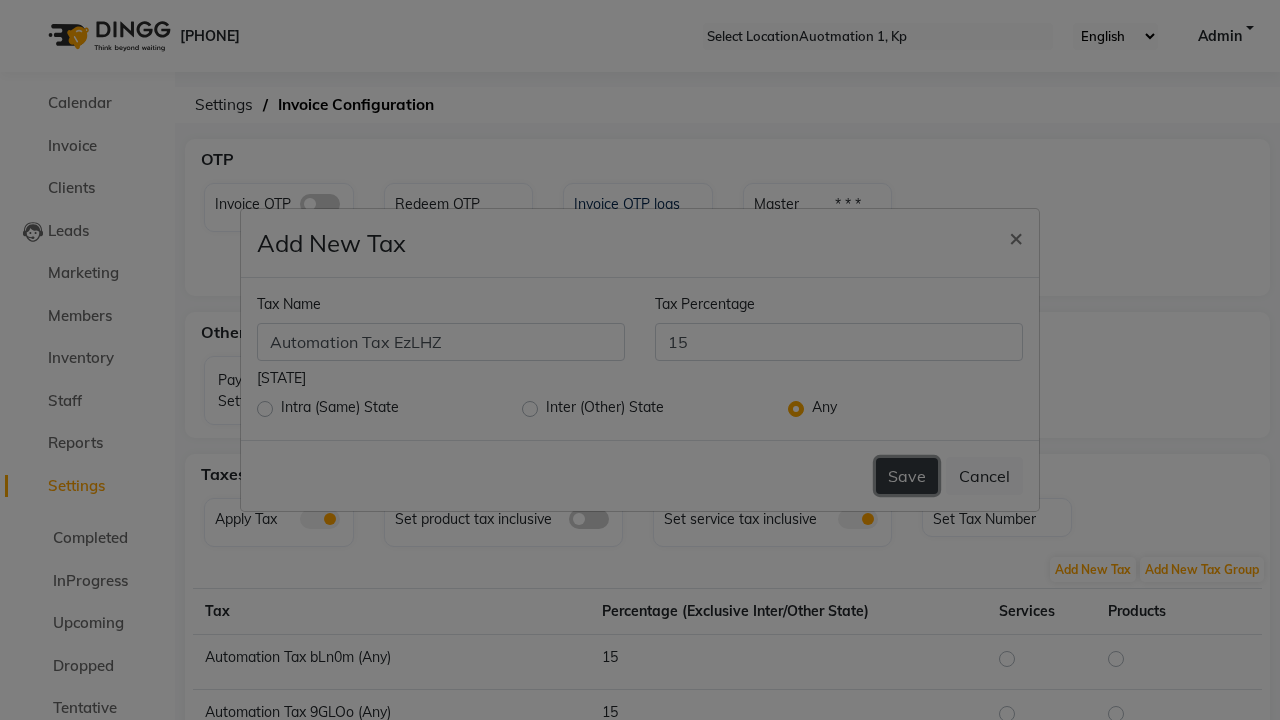 click on "Save" at bounding box center [907, 476] 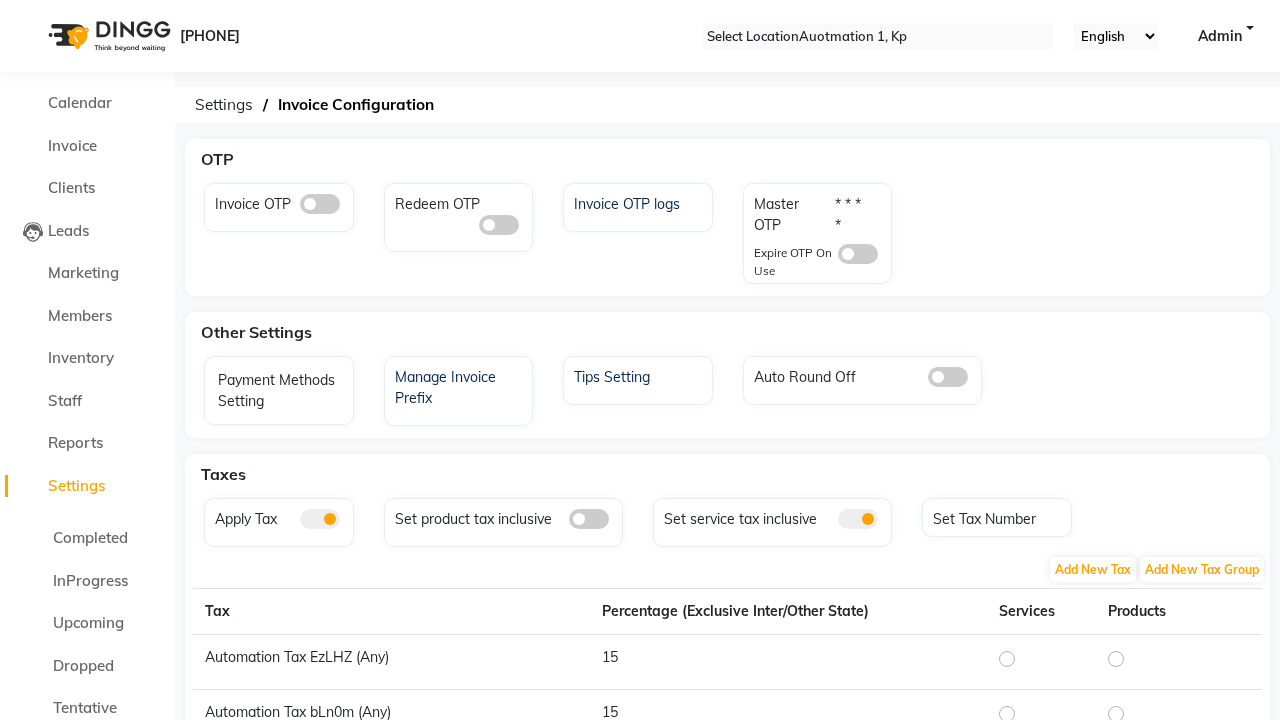 click on "Tax created successfully." at bounding box center (640, 1368) 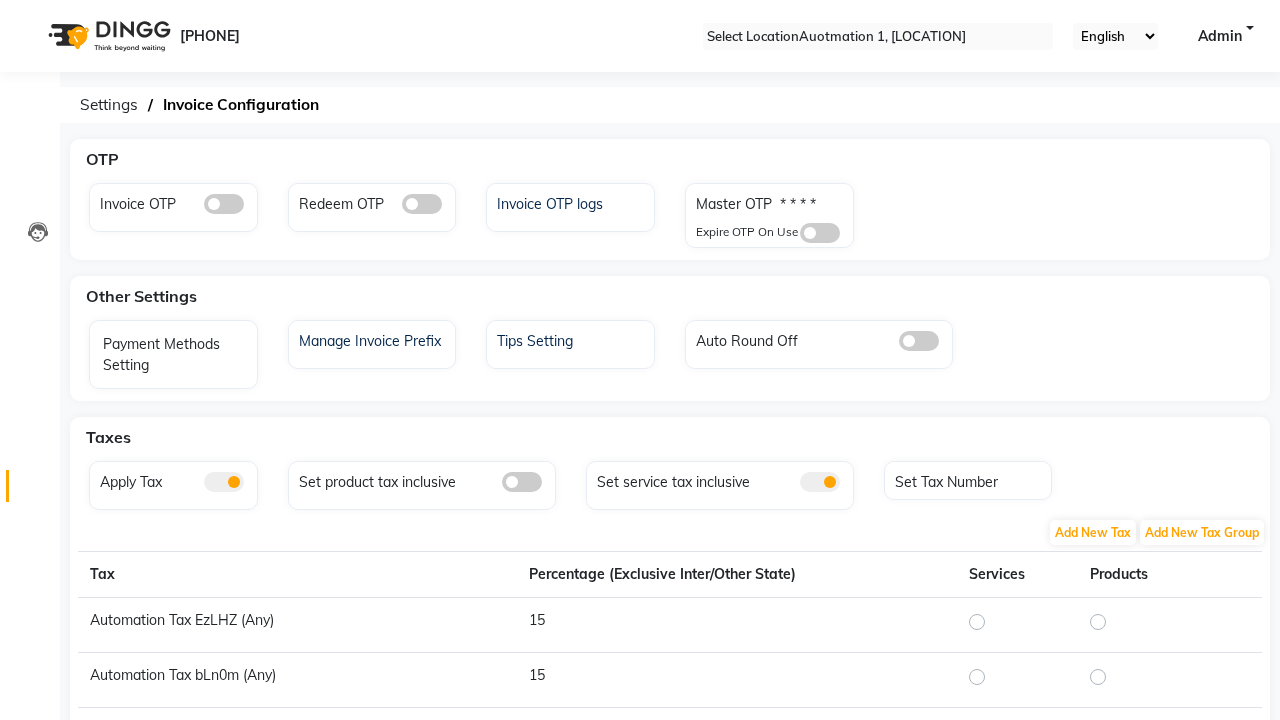 scroll, scrollTop: 0, scrollLeft: 0, axis: both 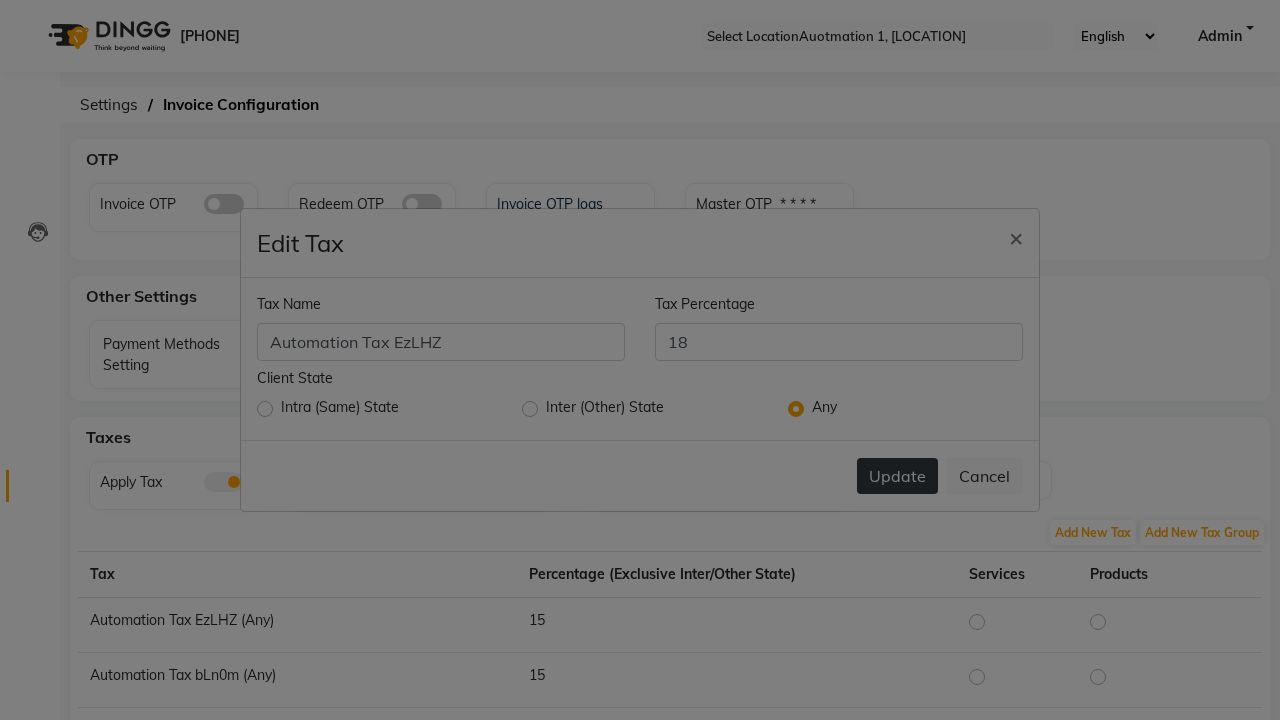 type on "18" 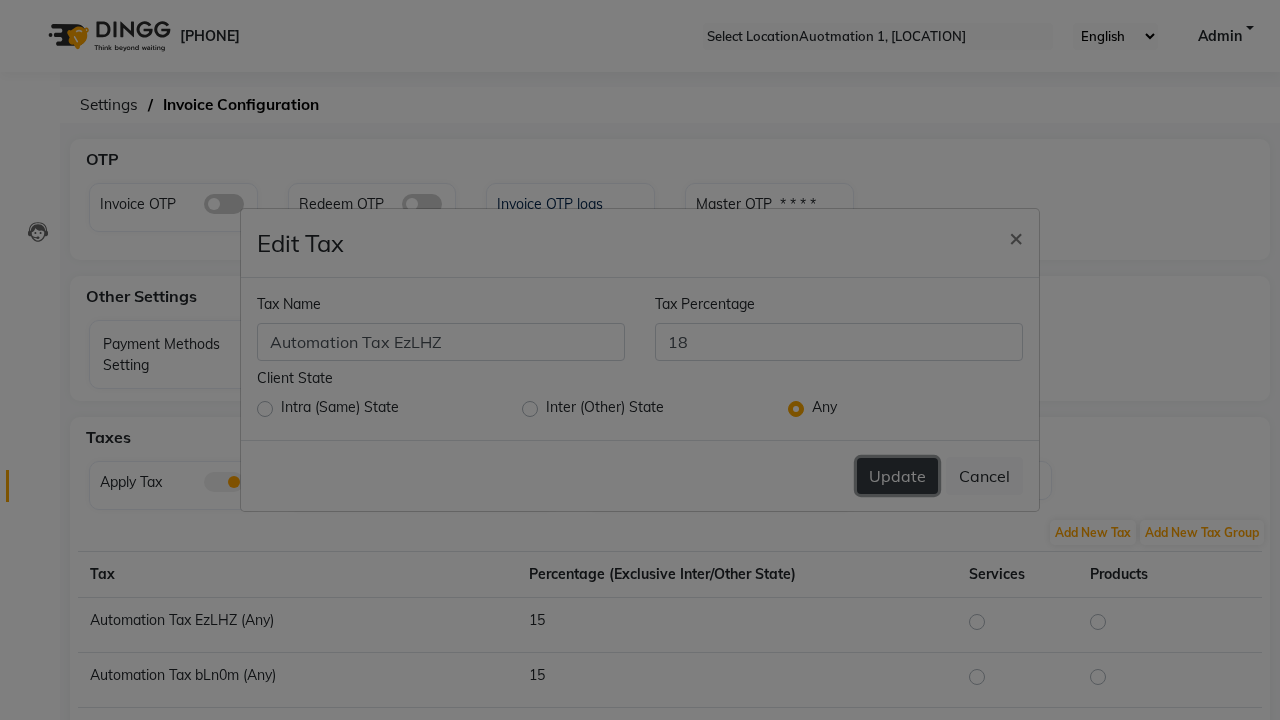 click on "Update" at bounding box center (897, 476) 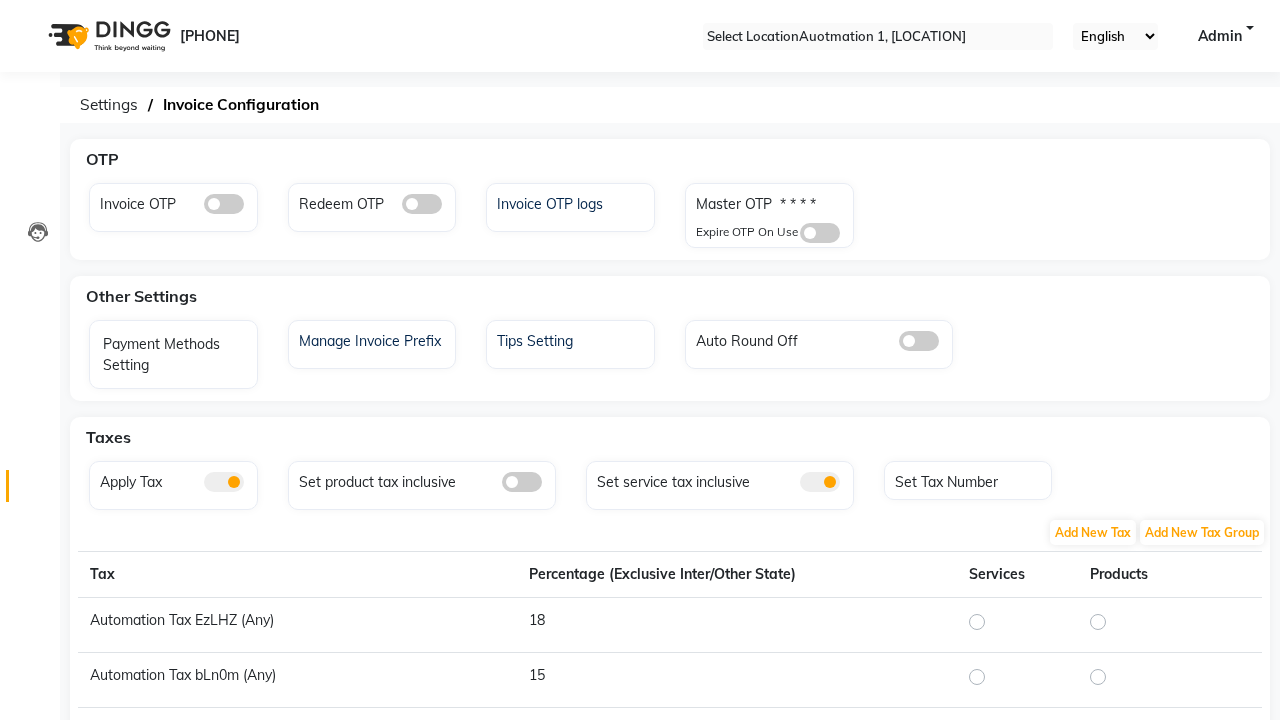 click on "Tax updated successfully." at bounding box center [640, 1331] 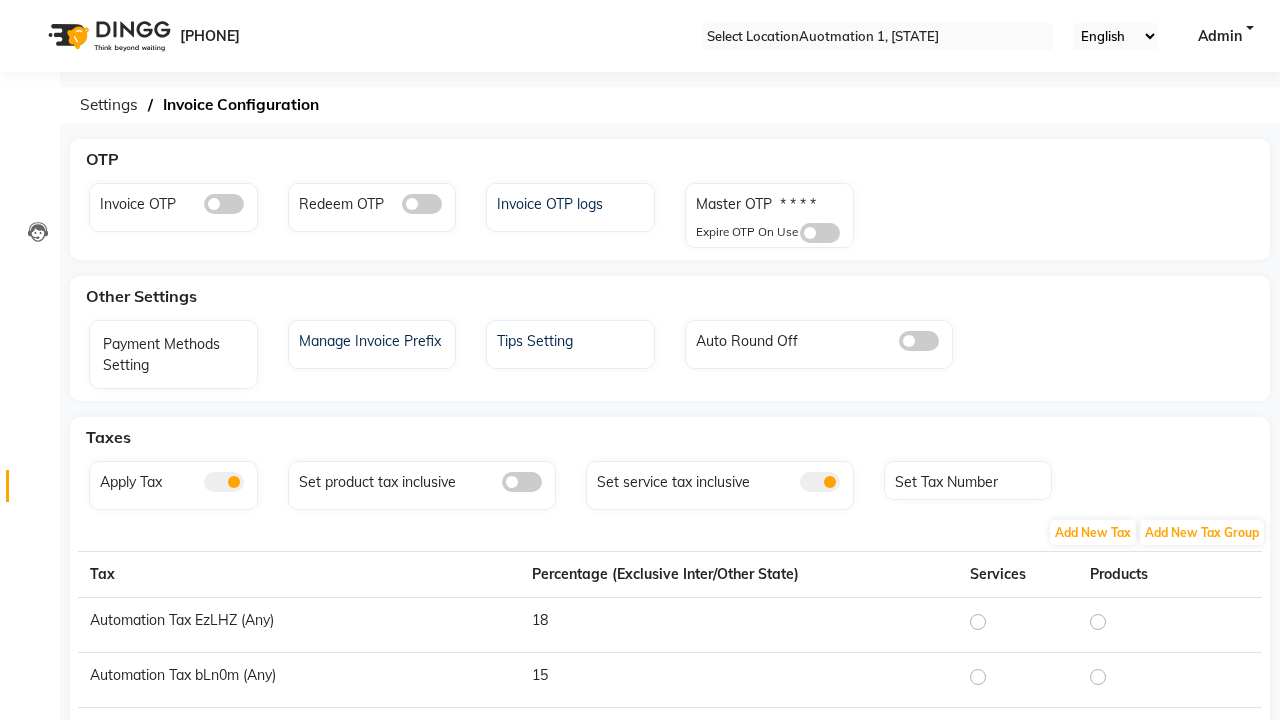 scroll, scrollTop: 0, scrollLeft: 0, axis: both 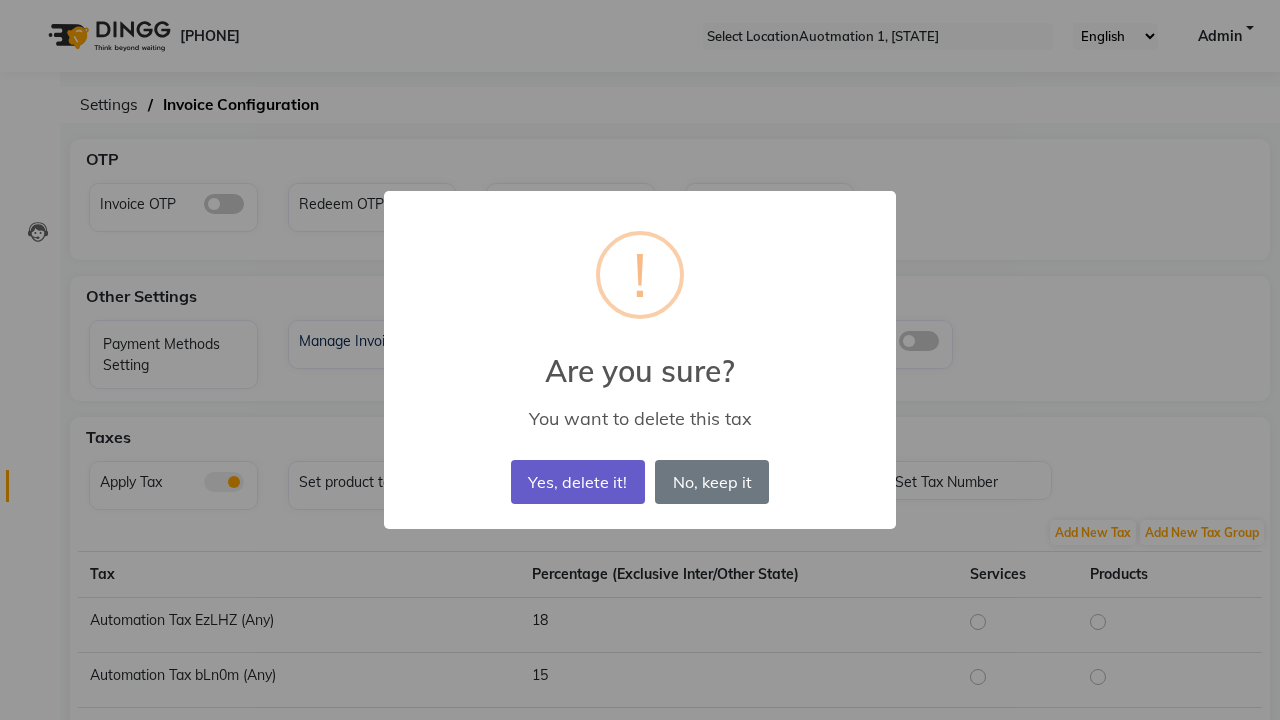 click on "Yes, delete it!" at bounding box center [578, 482] 